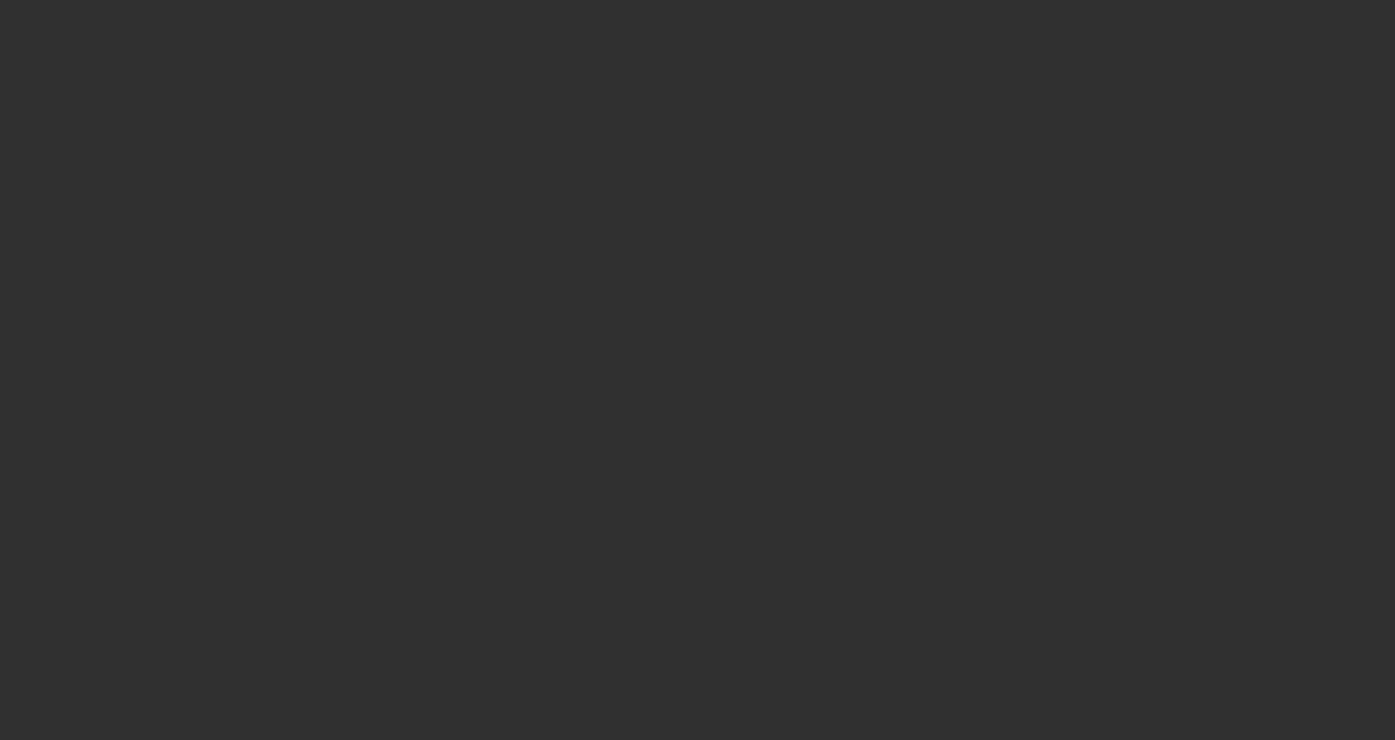 scroll, scrollTop: 0, scrollLeft: 0, axis: both 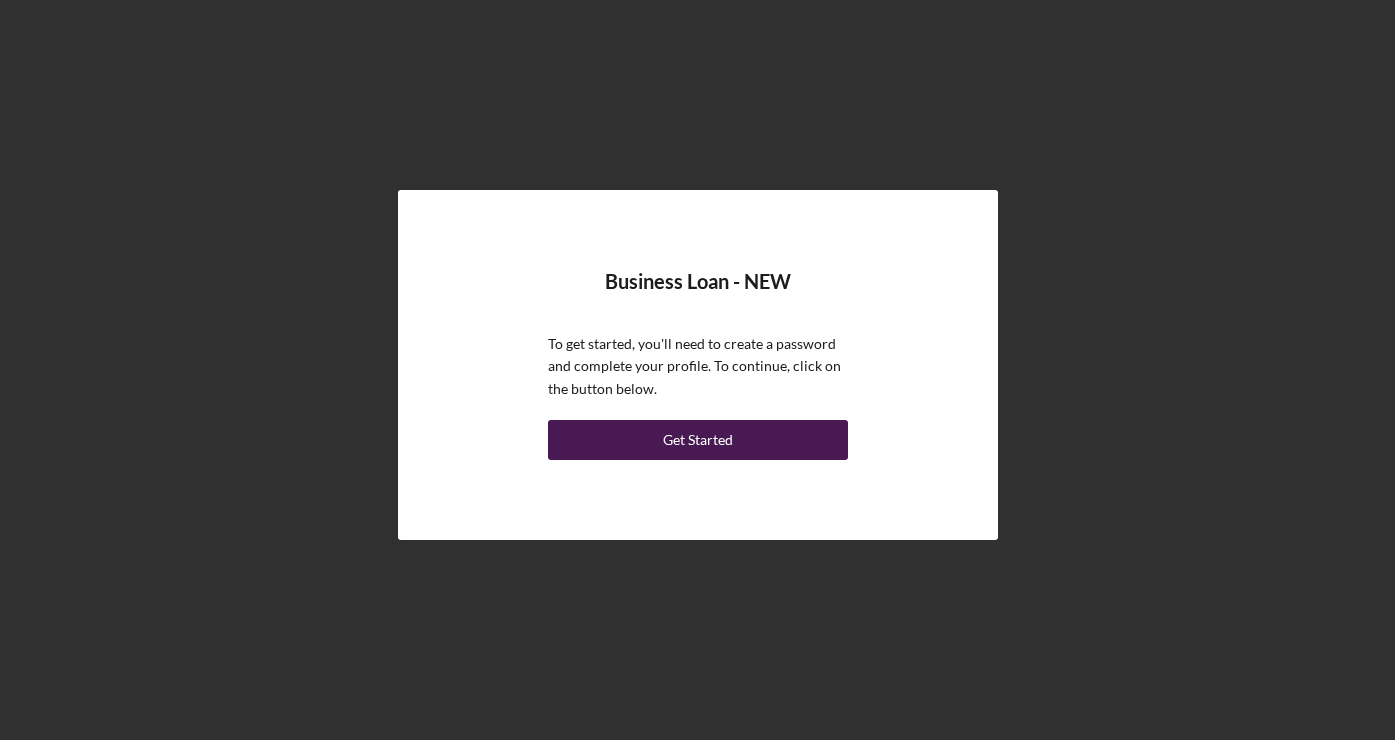 click on "Get Started" at bounding box center [698, 440] 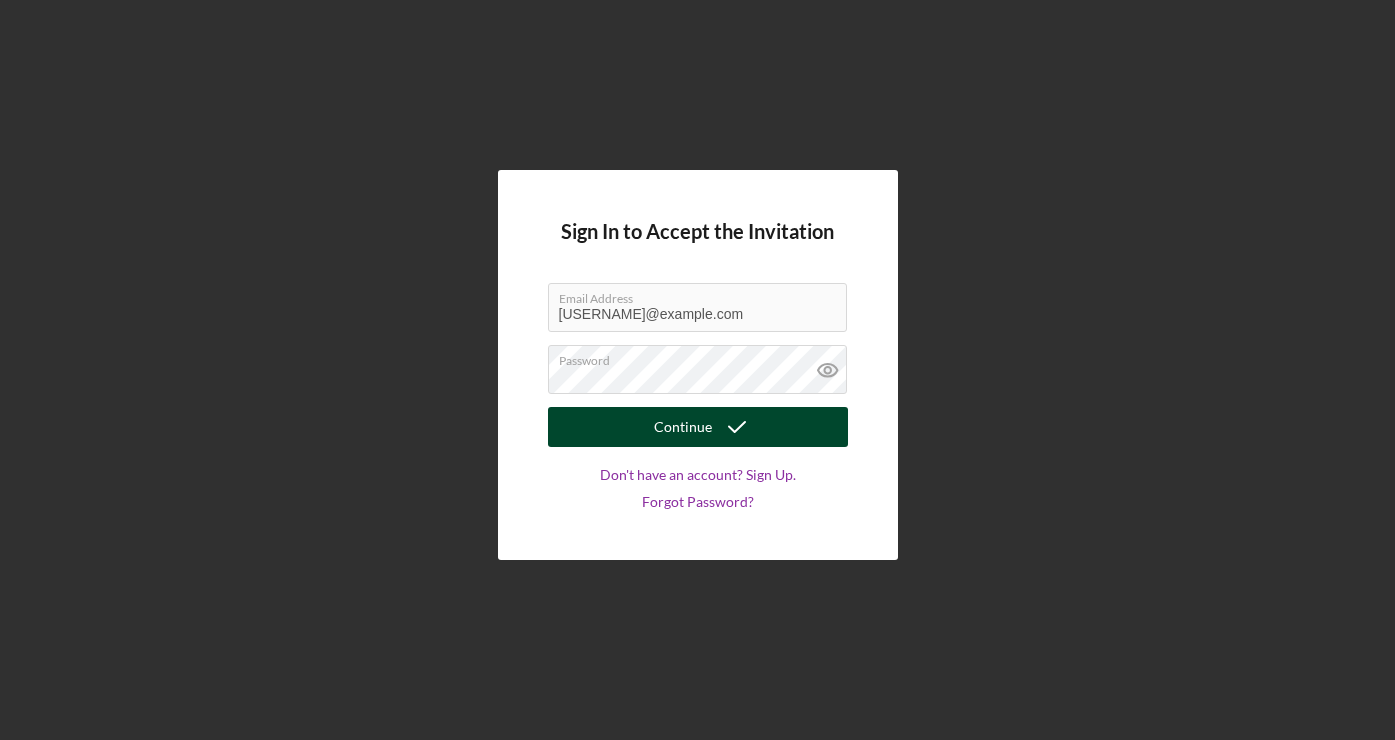 click on "Continue" at bounding box center [683, 427] 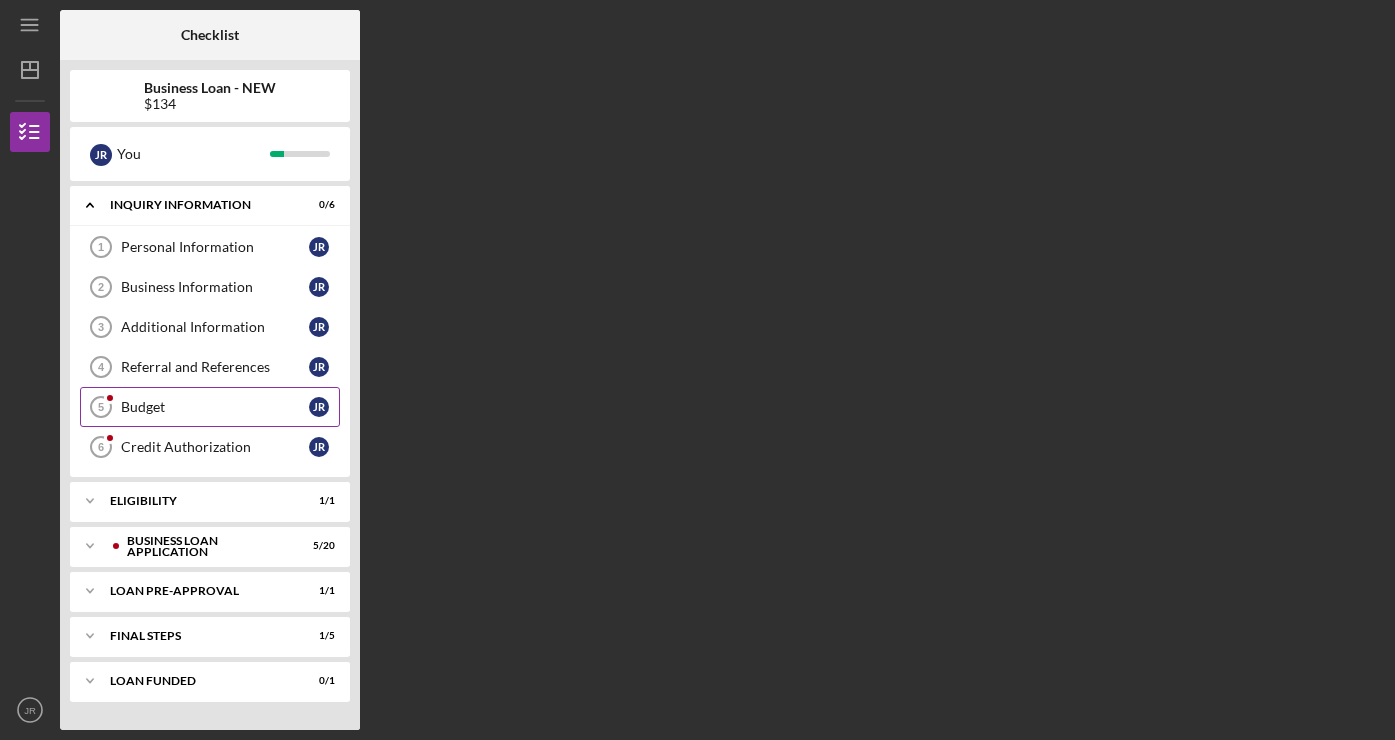 click on "Budget" at bounding box center [215, 407] 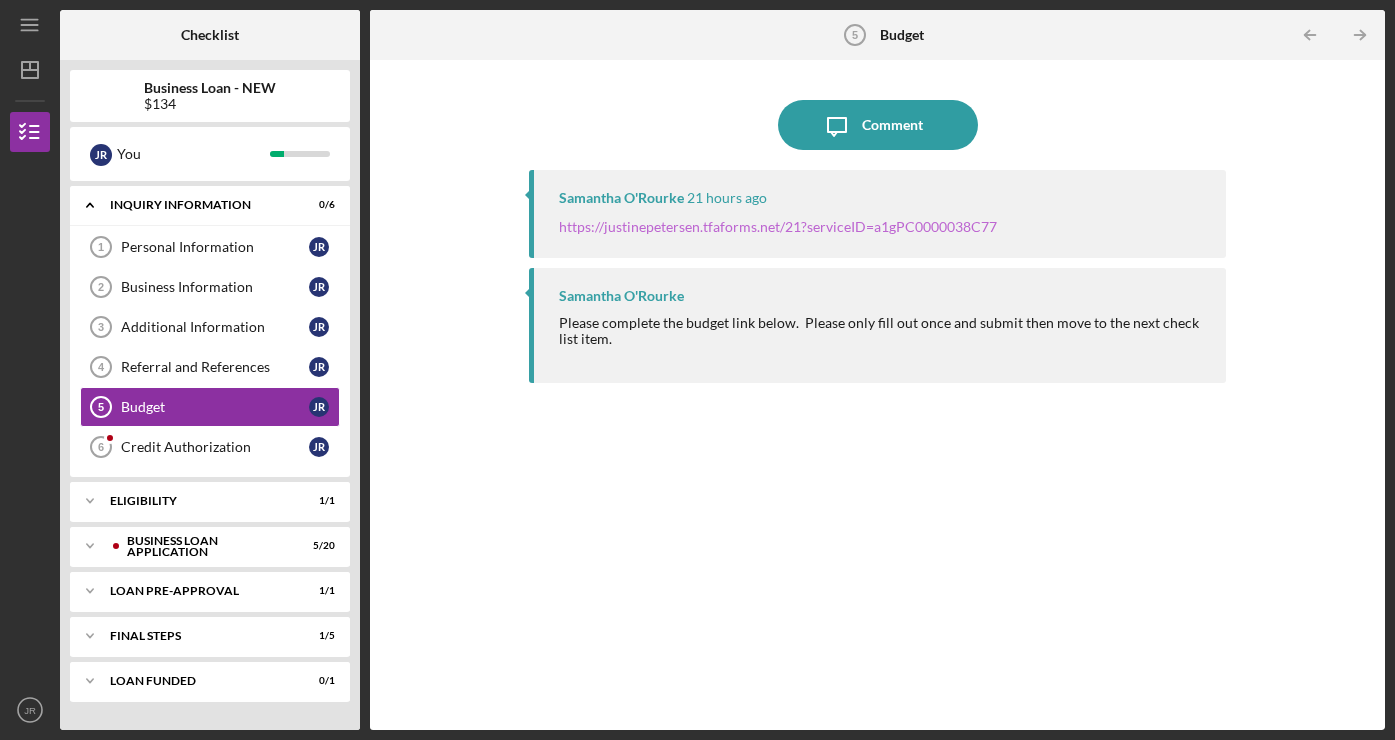 click on "https://justinepetersen.tfaforms.net/21?serviceID=a1gPC0000038C77" at bounding box center (778, 226) 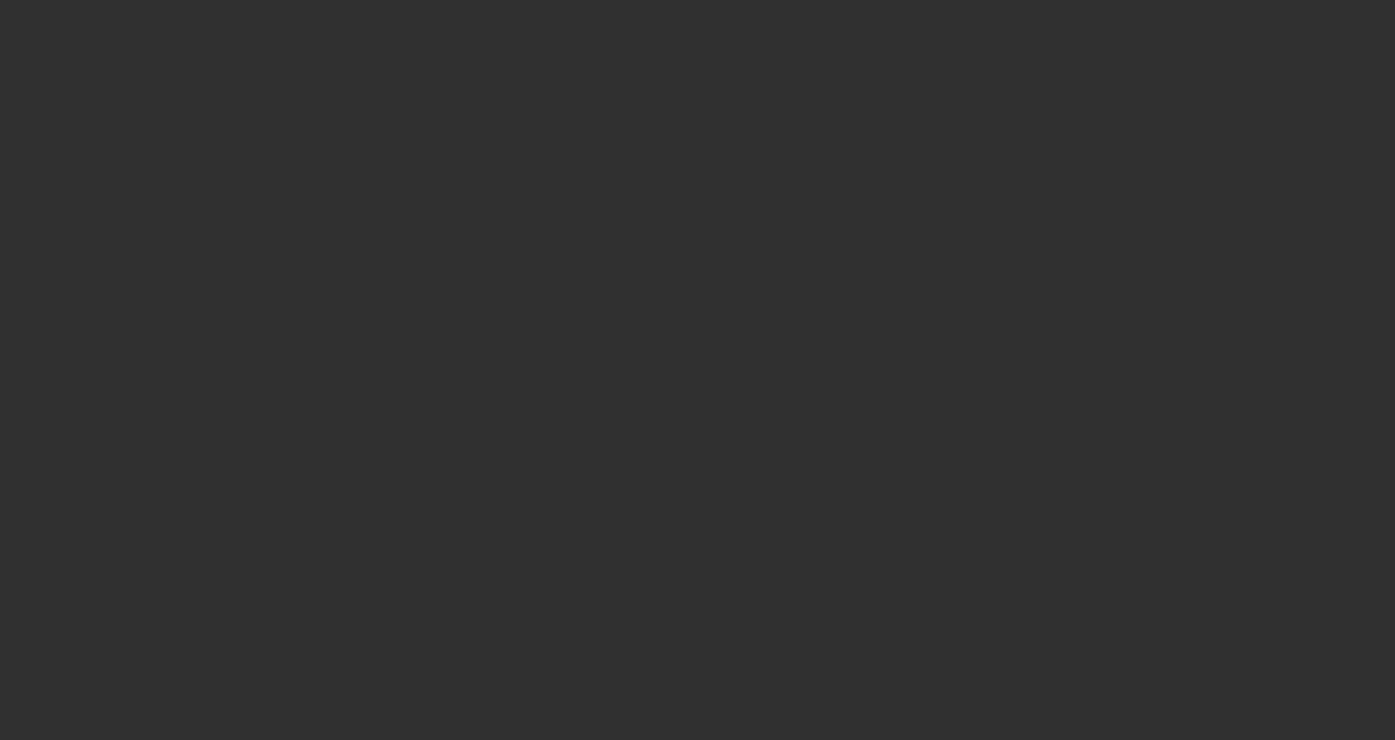 scroll, scrollTop: 0, scrollLeft: 0, axis: both 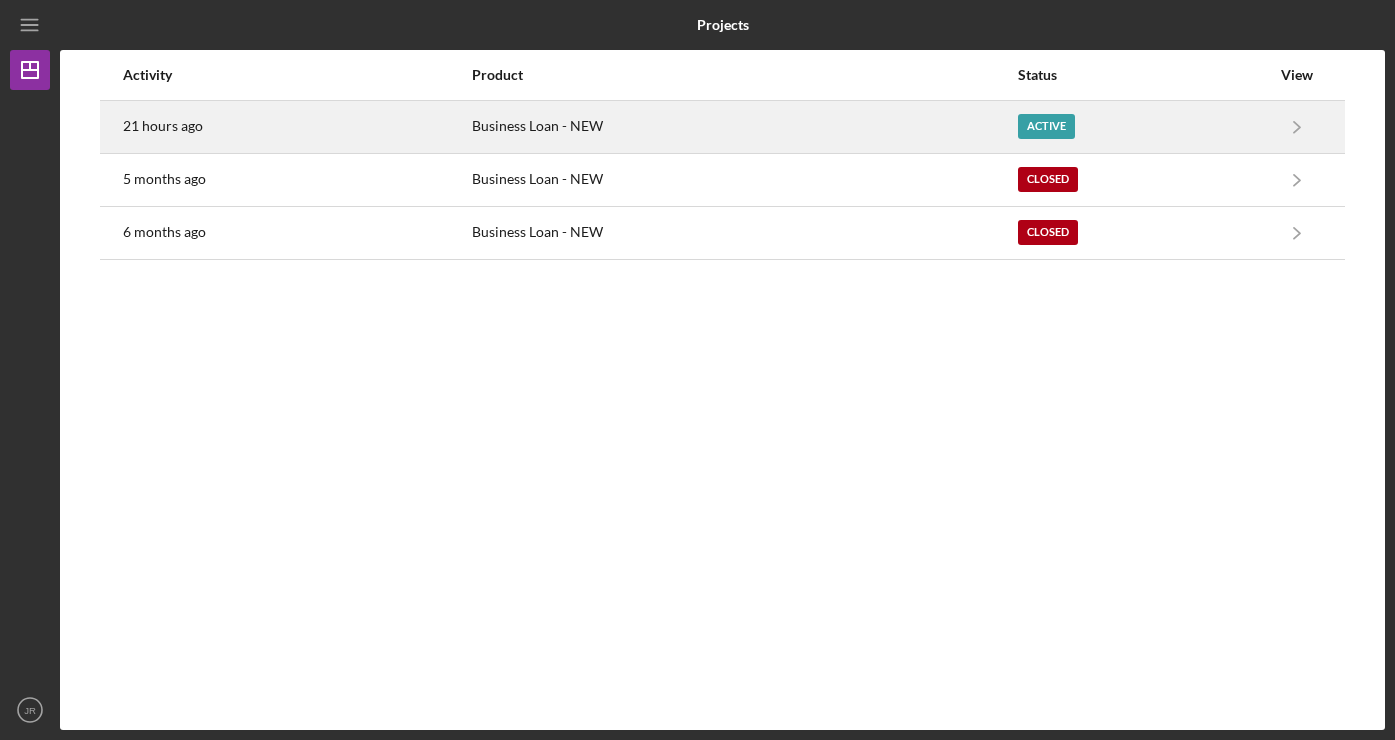 click on "Active" at bounding box center [1046, 126] 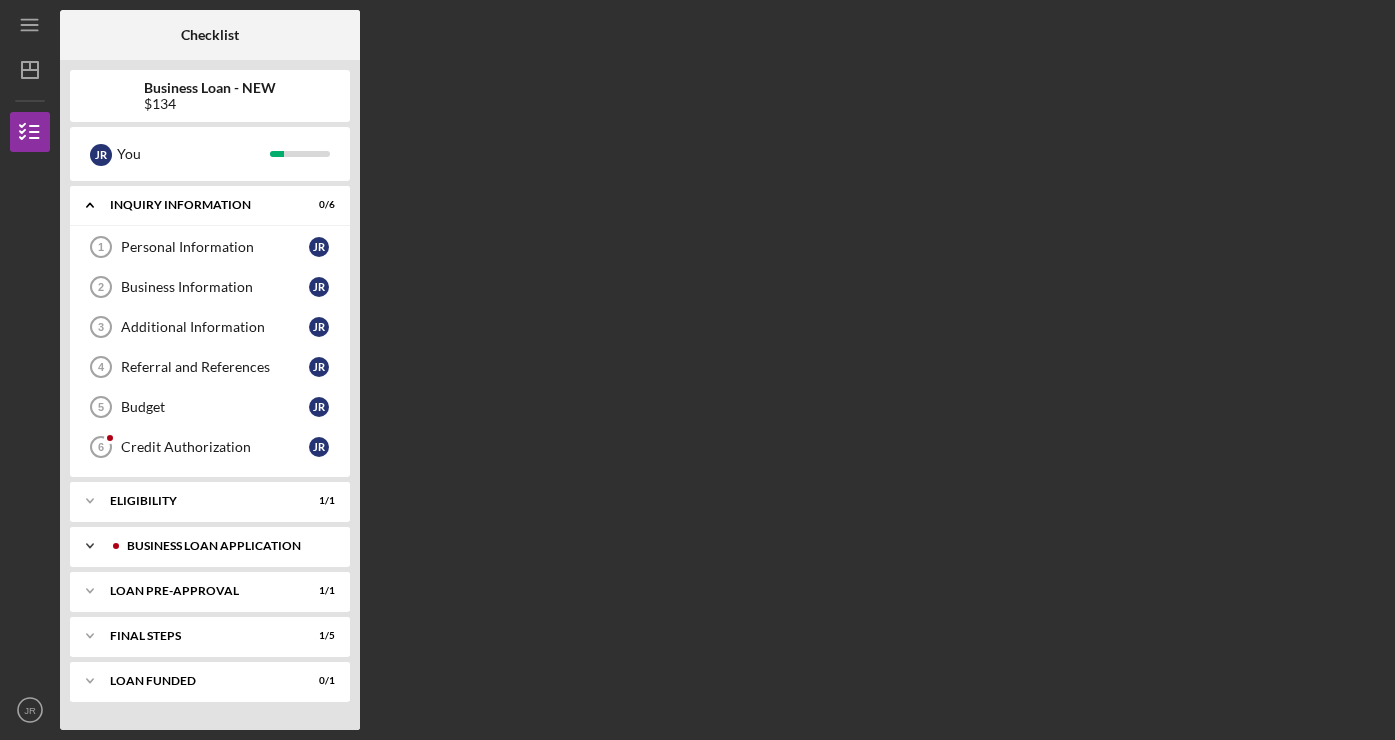click on "BUSINESS LOAN APPLICATION" at bounding box center (226, 546) 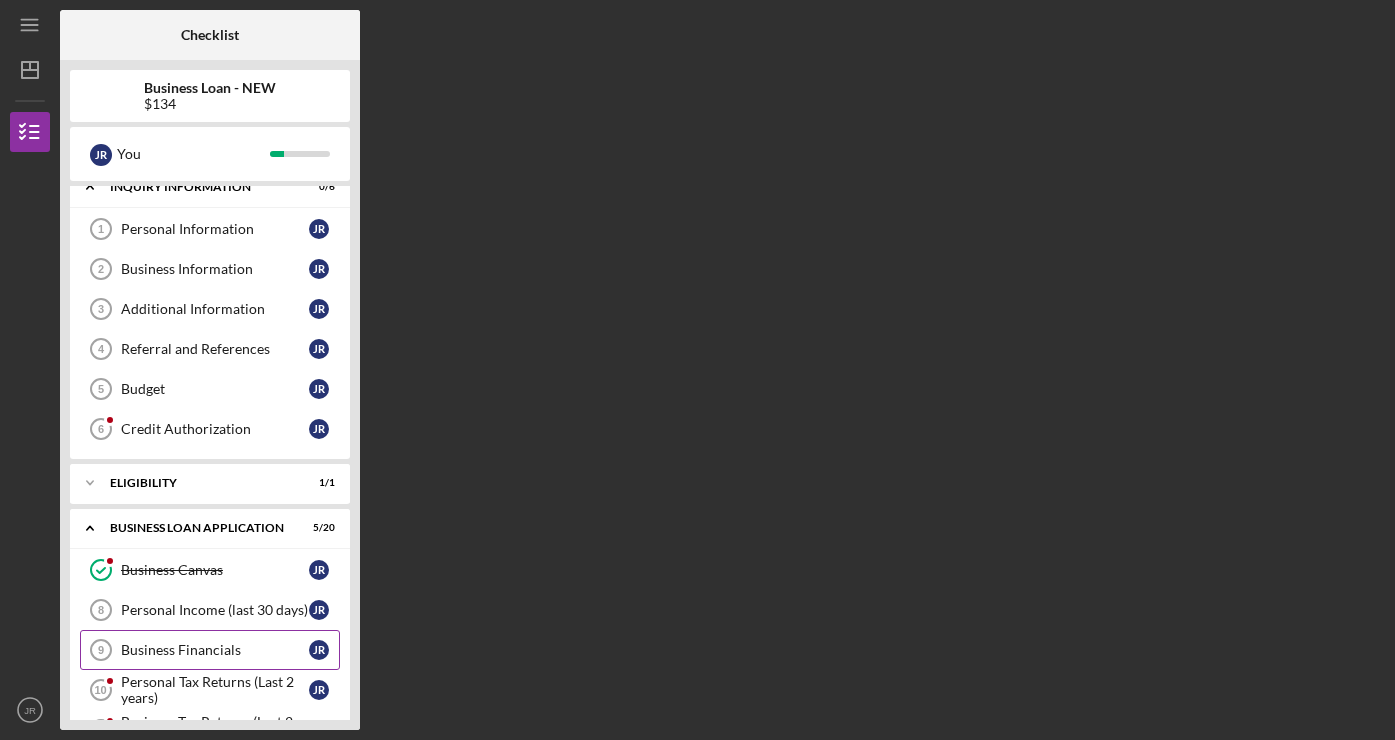 scroll, scrollTop: 0, scrollLeft: 0, axis: both 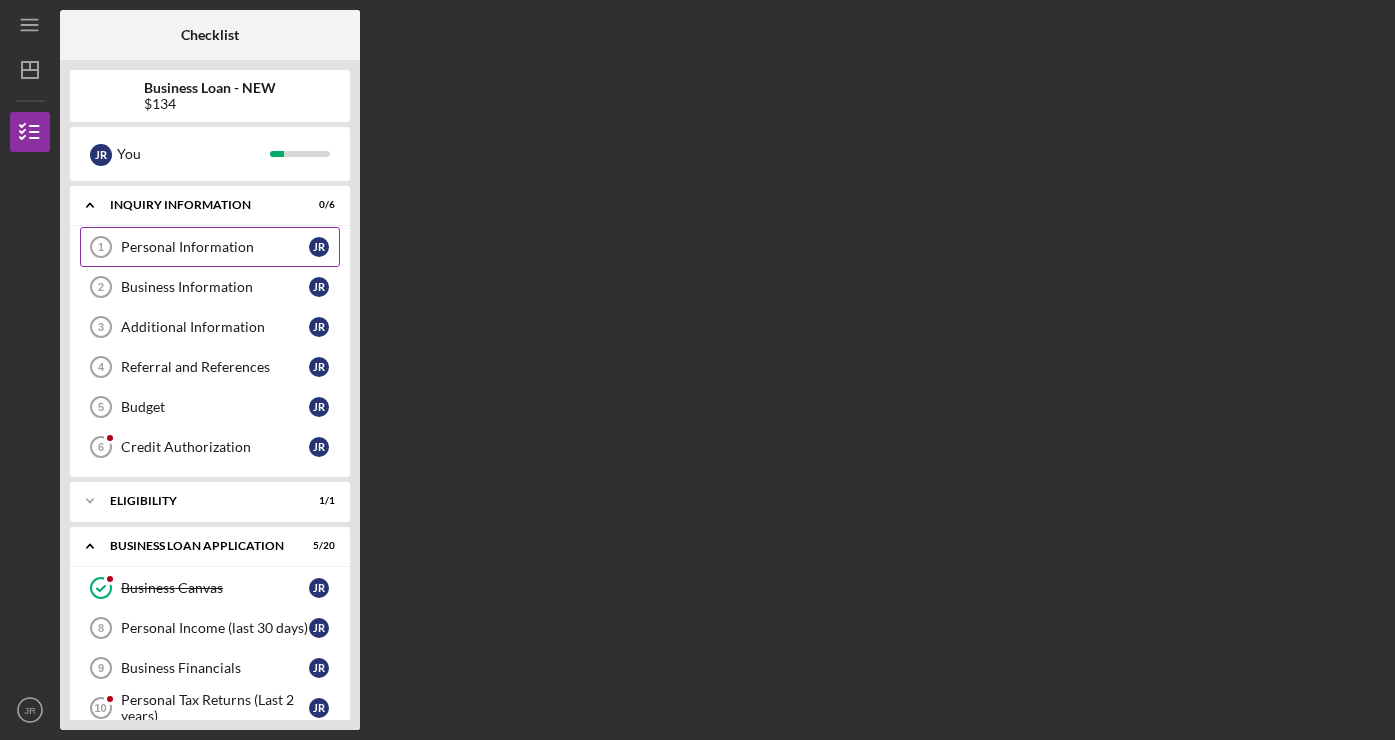 click on "Personal Information" at bounding box center (215, 247) 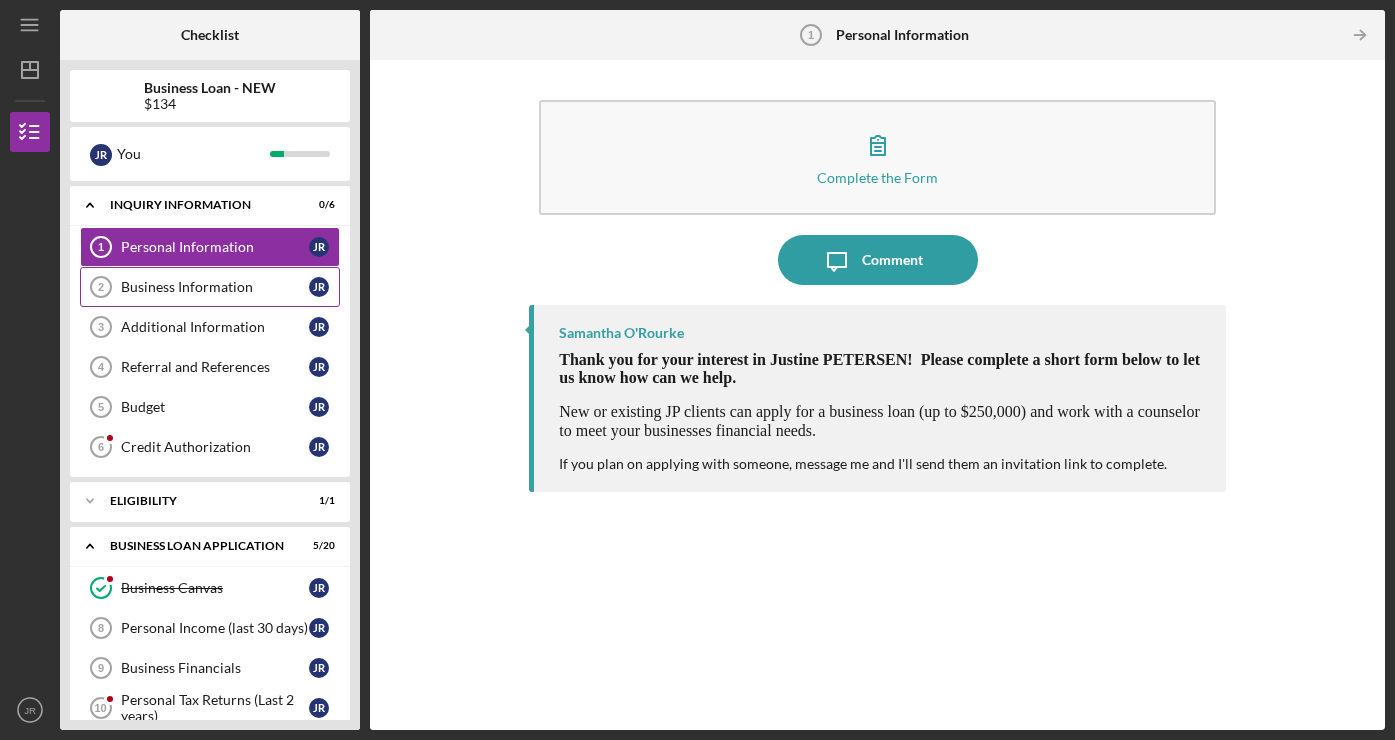 click on "Business Information" at bounding box center (215, 287) 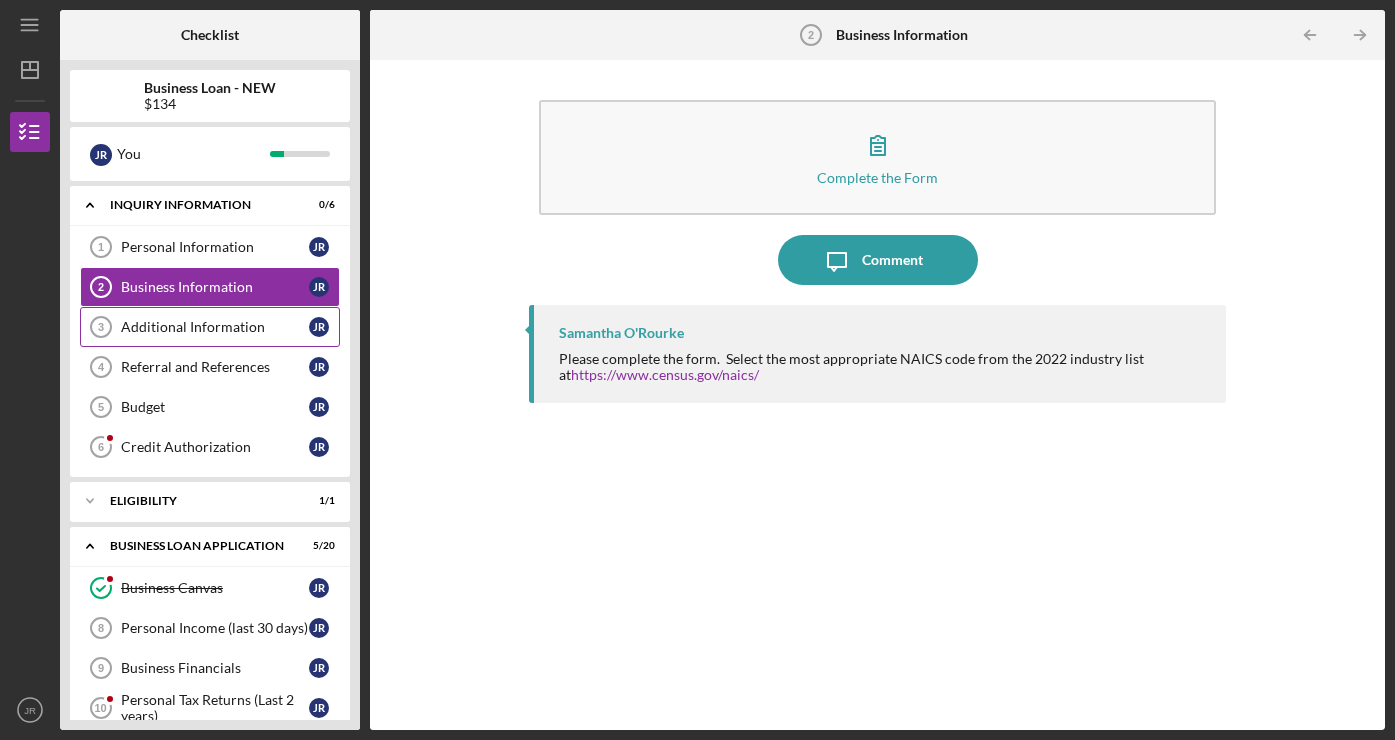 click on "Additional Information" at bounding box center (215, 327) 